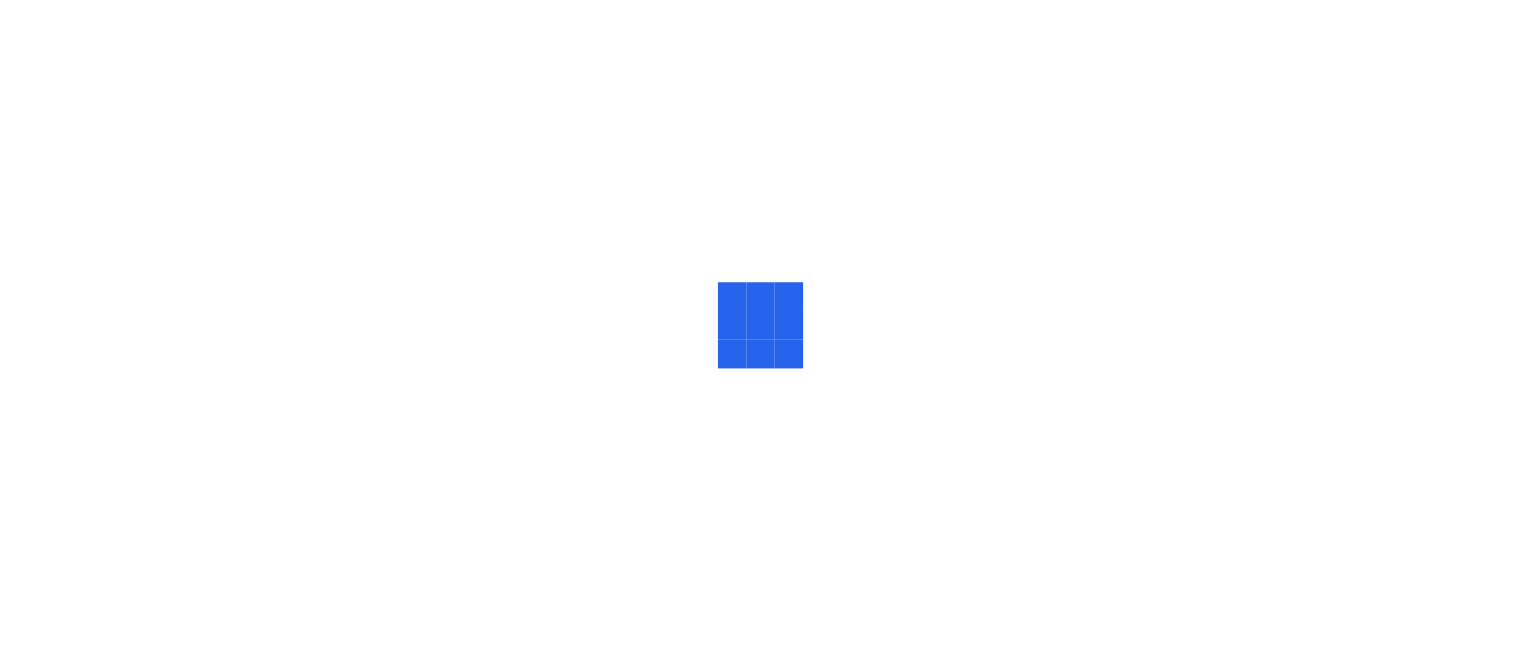 scroll, scrollTop: 0, scrollLeft: 0, axis: both 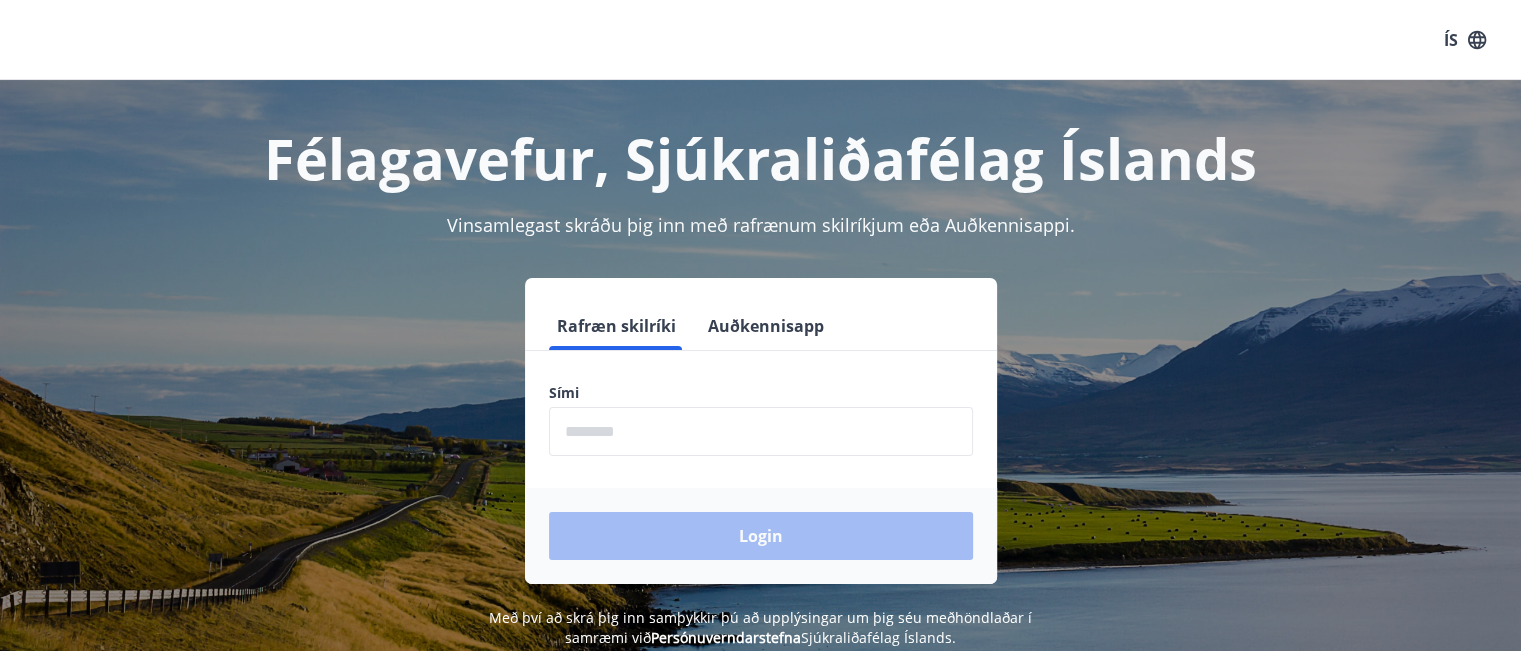 click at bounding box center [761, 431] 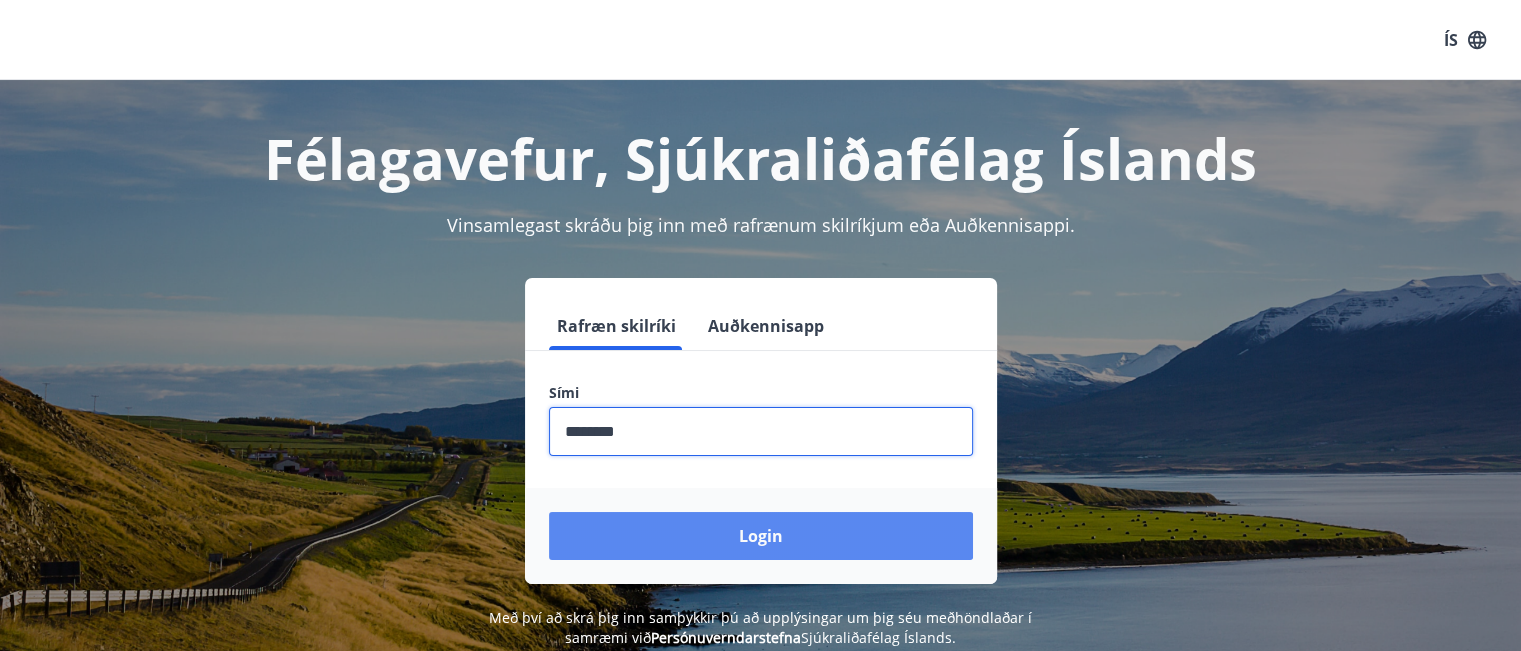 click on "Login" at bounding box center (761, 536) 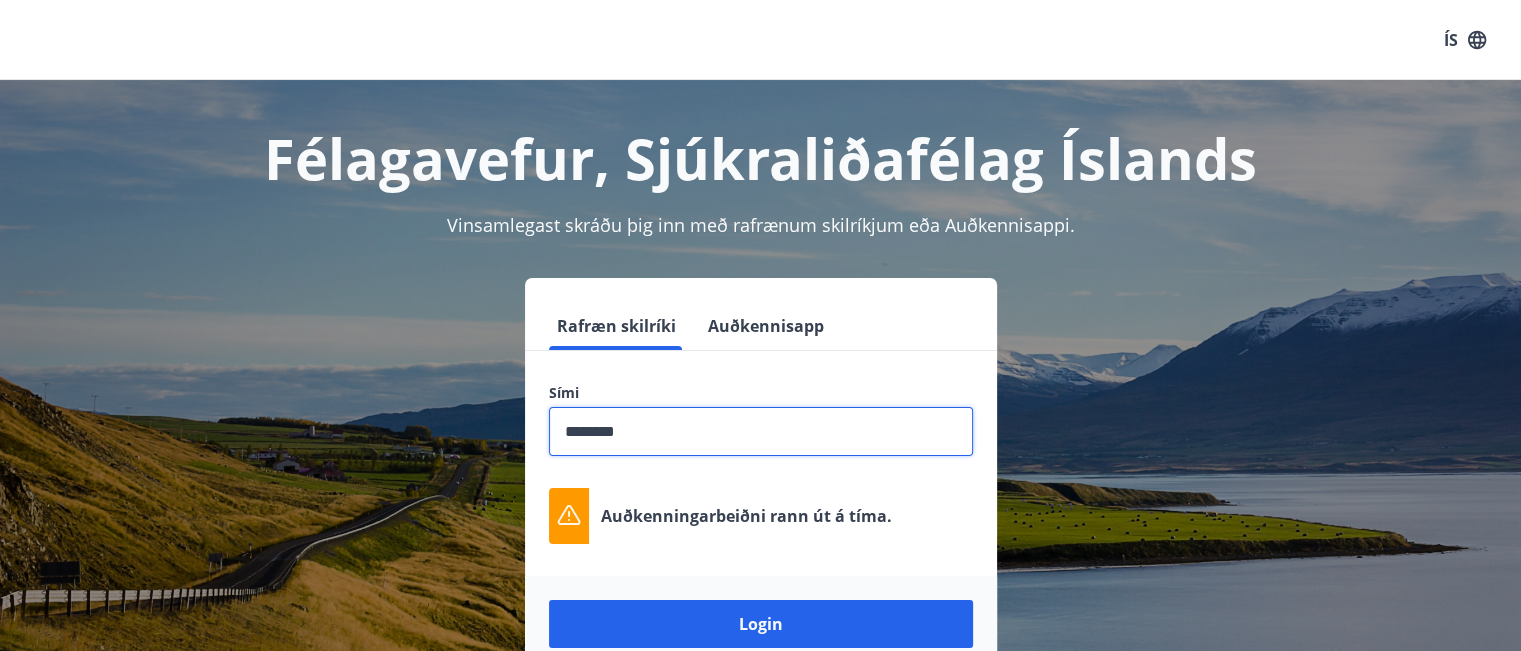 drag, startPoint x: 662, startPoint y: 431, endPoint x: 527, endPoint y: 431, distance: 135 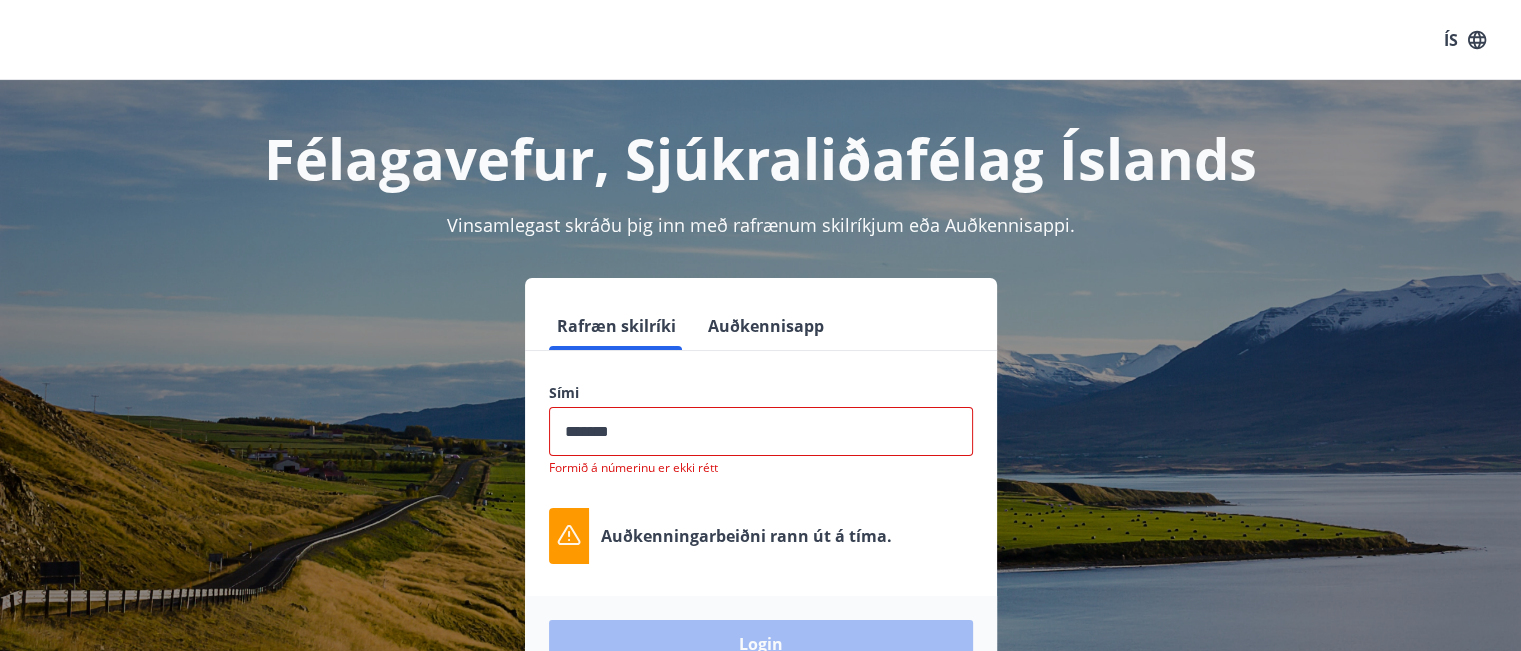 type on "********" 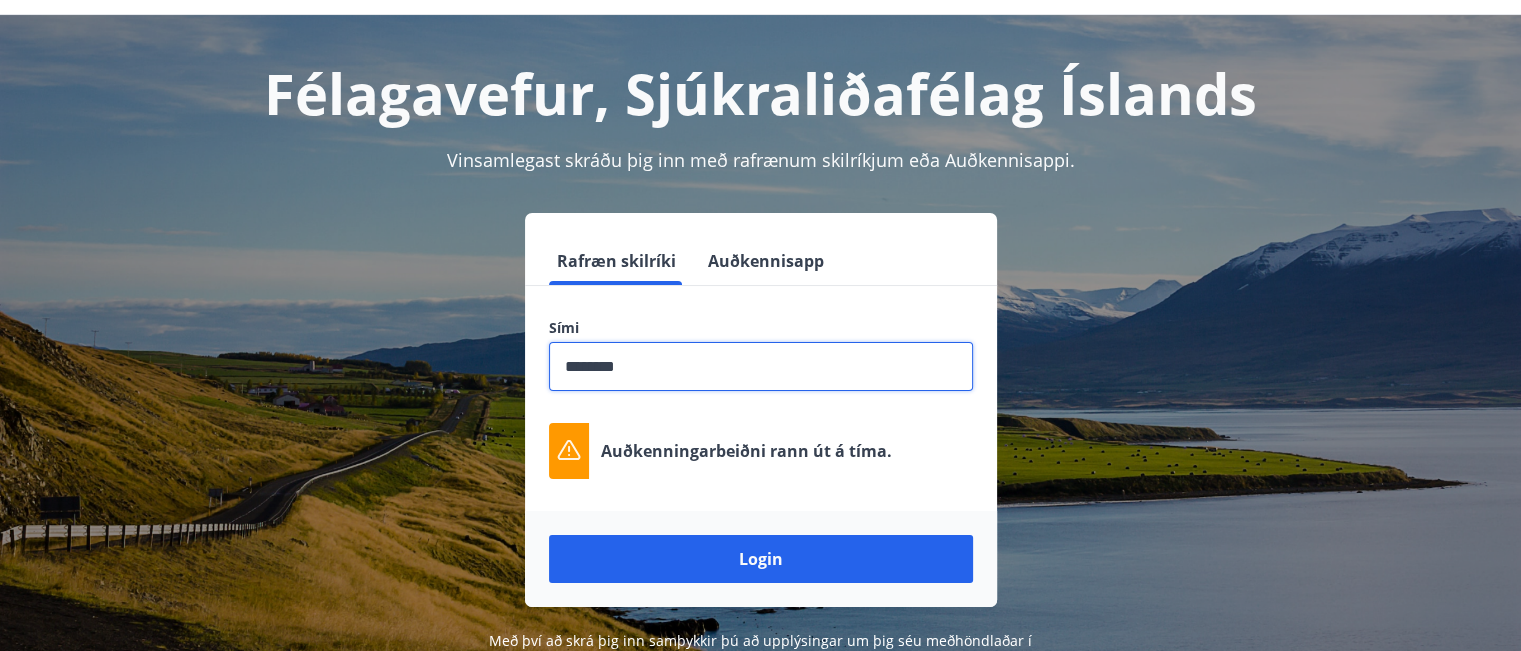 scroll, scrollTop: 100, scrollLeft: 0, axis: vertical 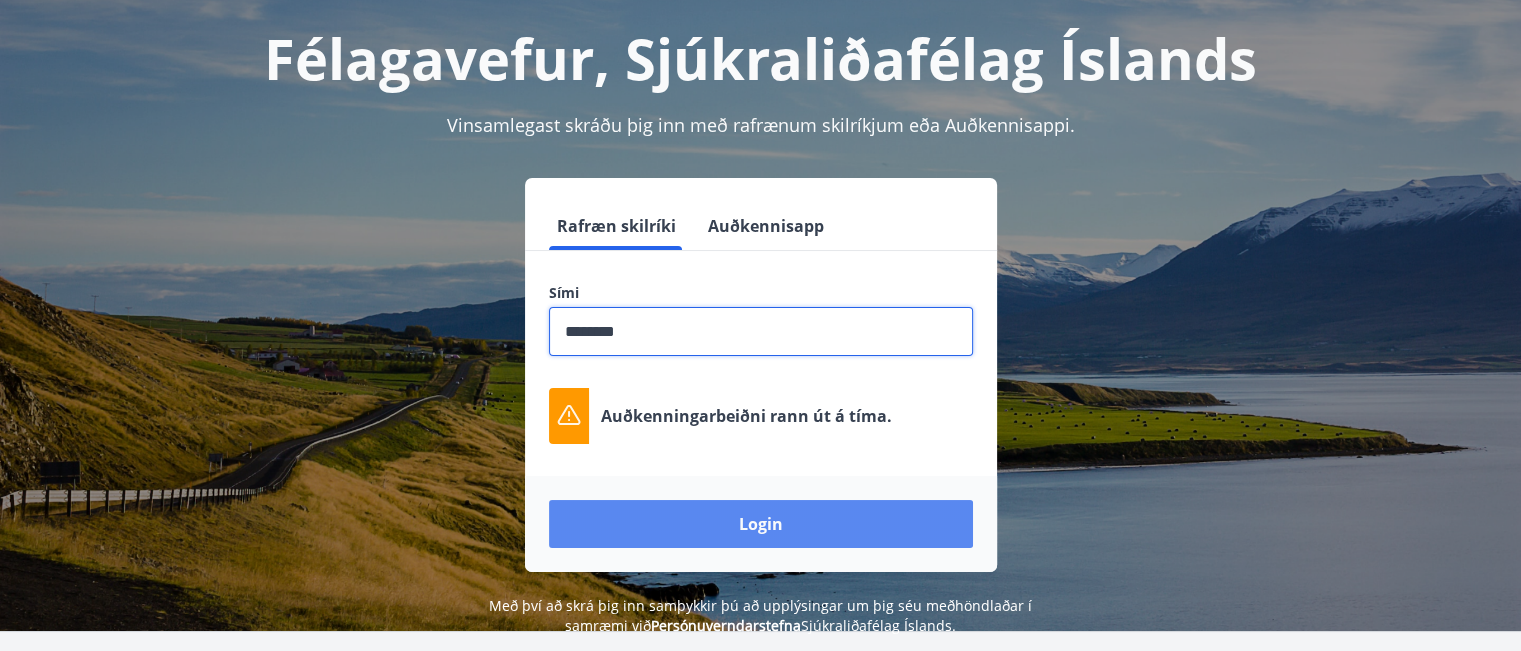 click on "Login" at bounding box center (761, 524) 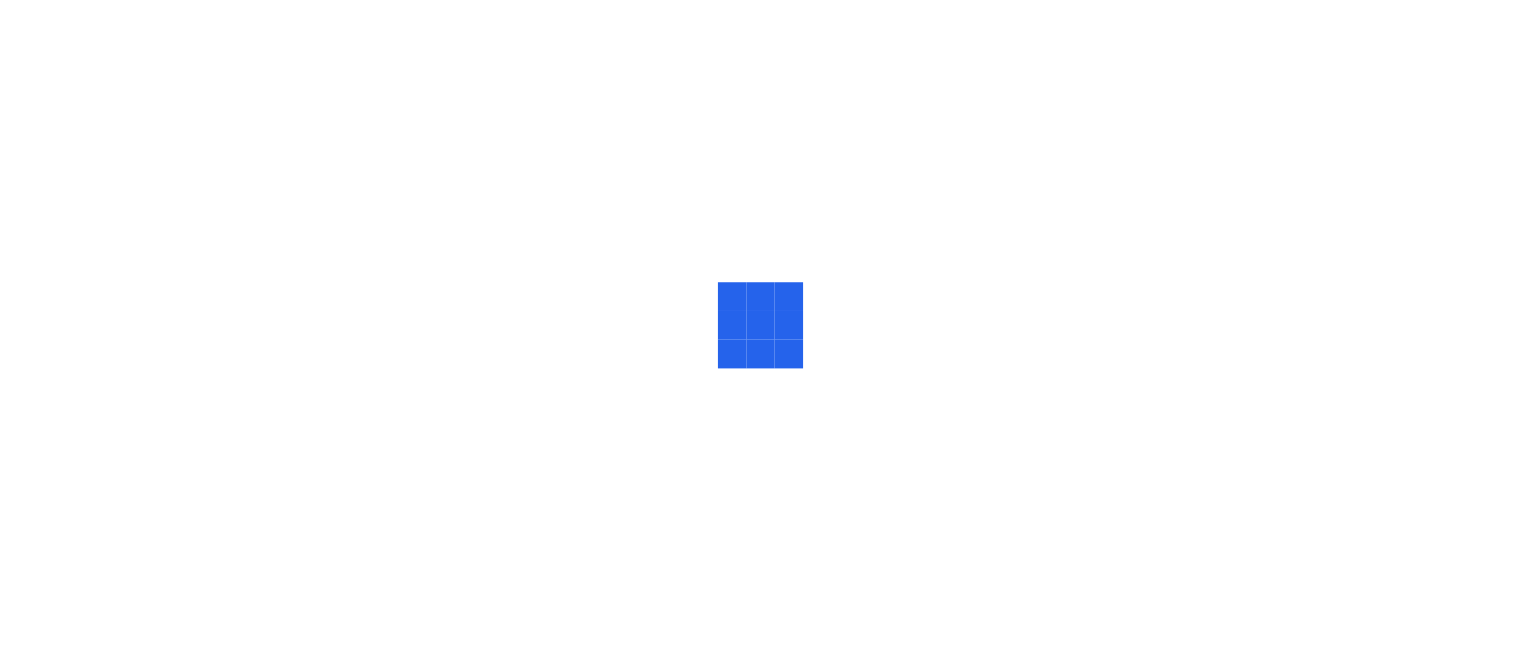 scroll, scrollTop: 0, scrollLeft: 0, axis: both 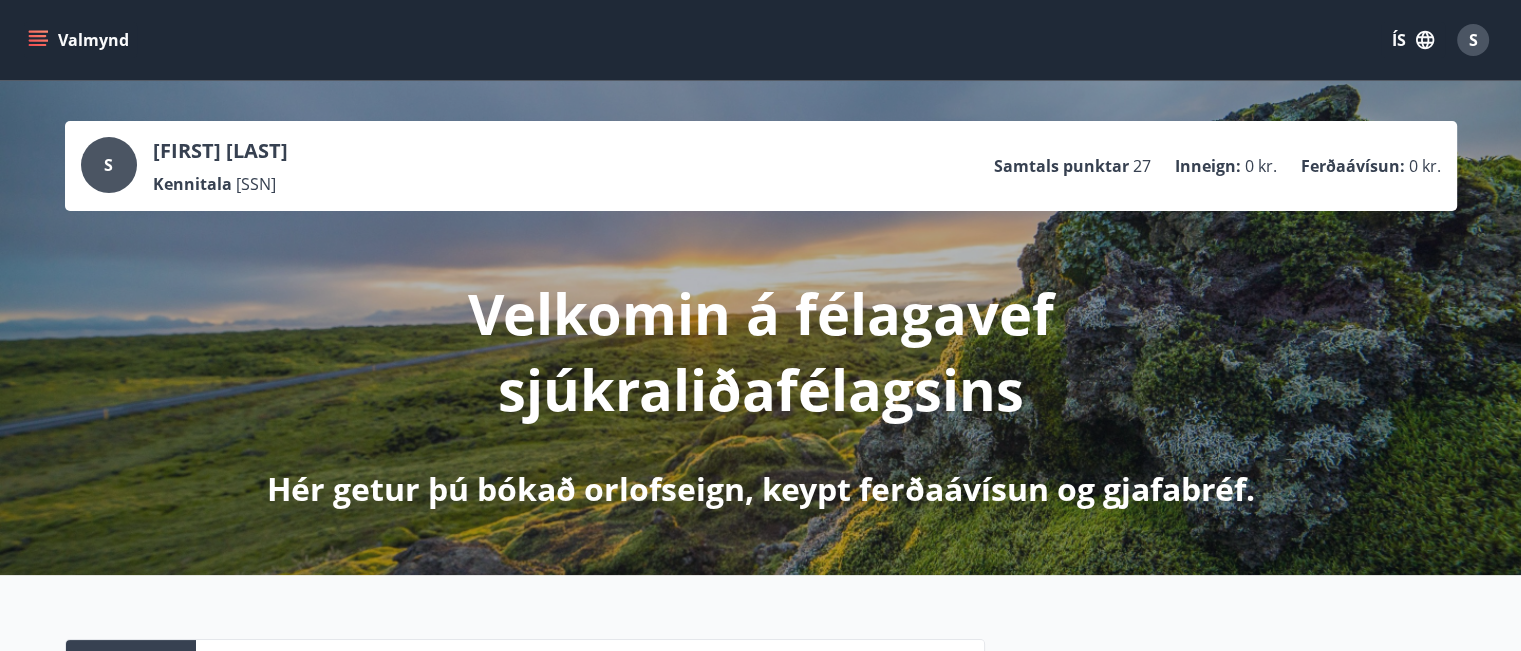 click 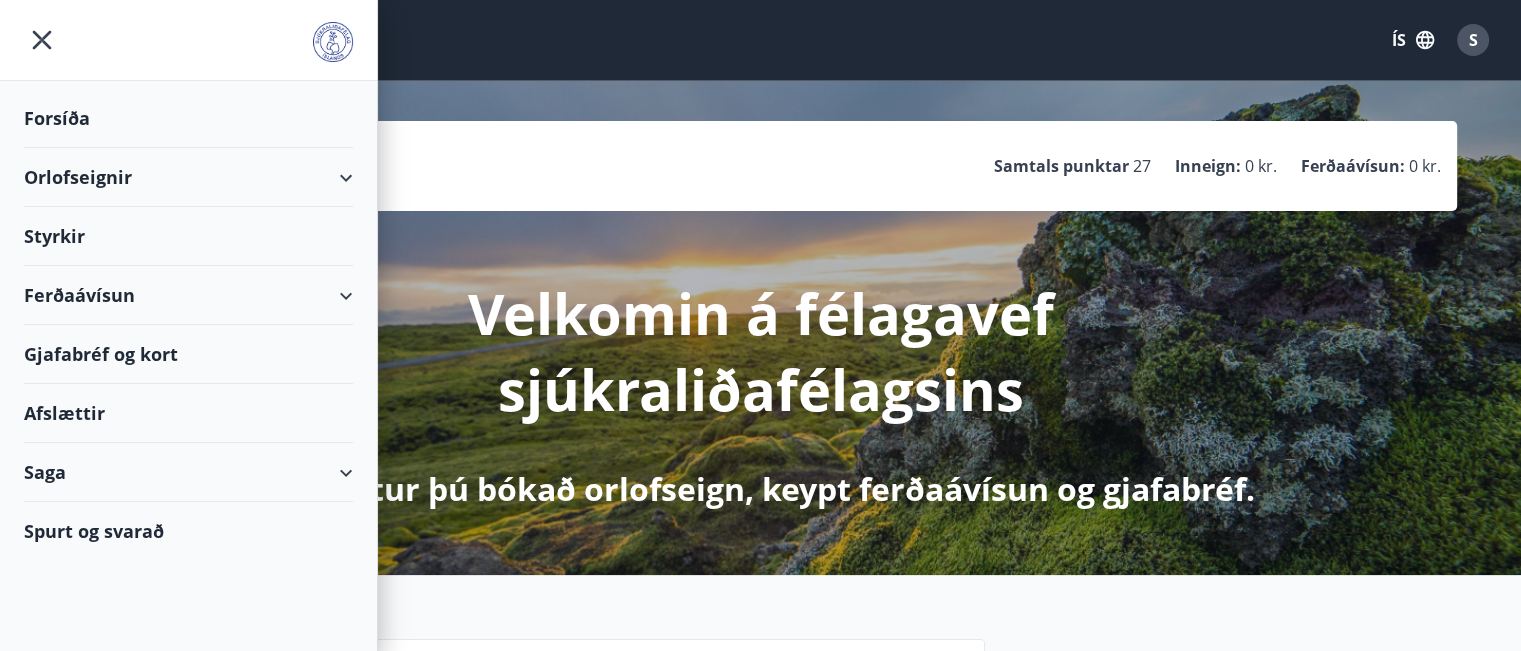 click on "Orlofseignir" at bounding box center [188, 177] 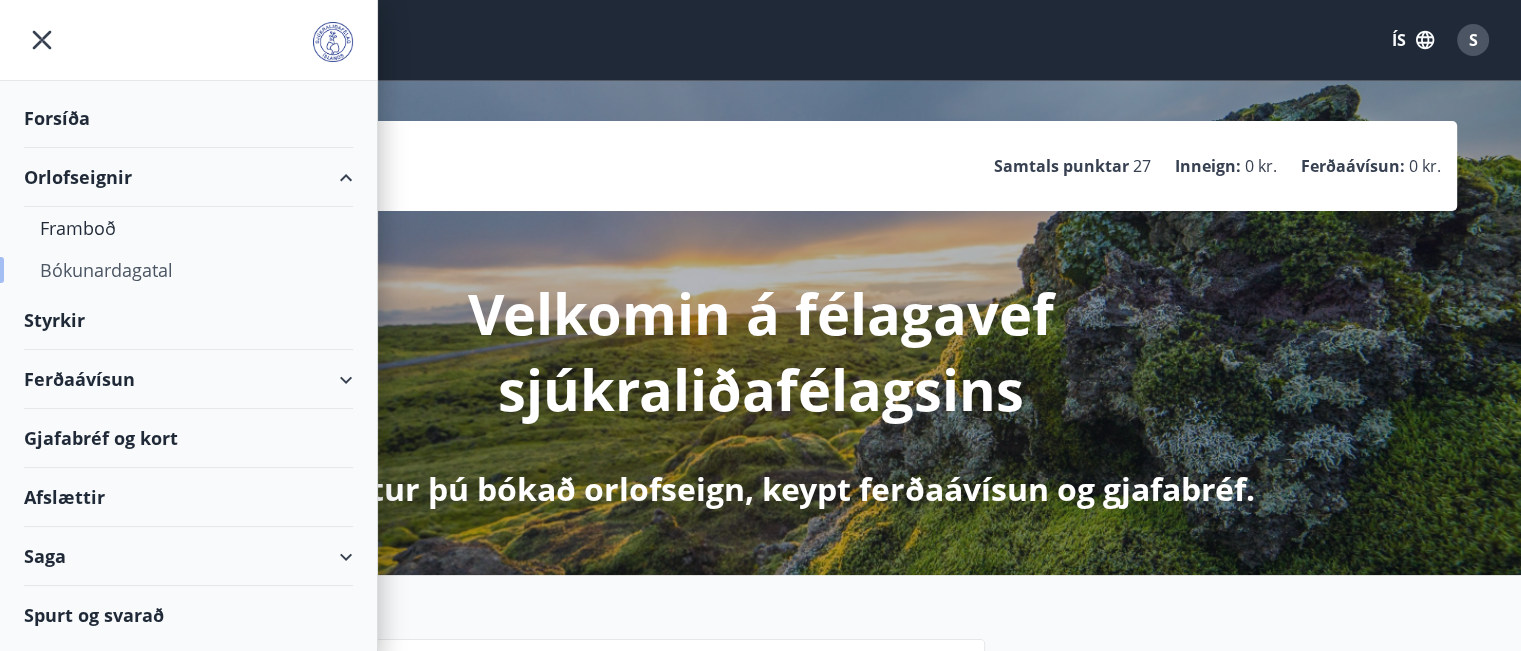 click on "Bókunardagatal" at bounding box center [188, 270] 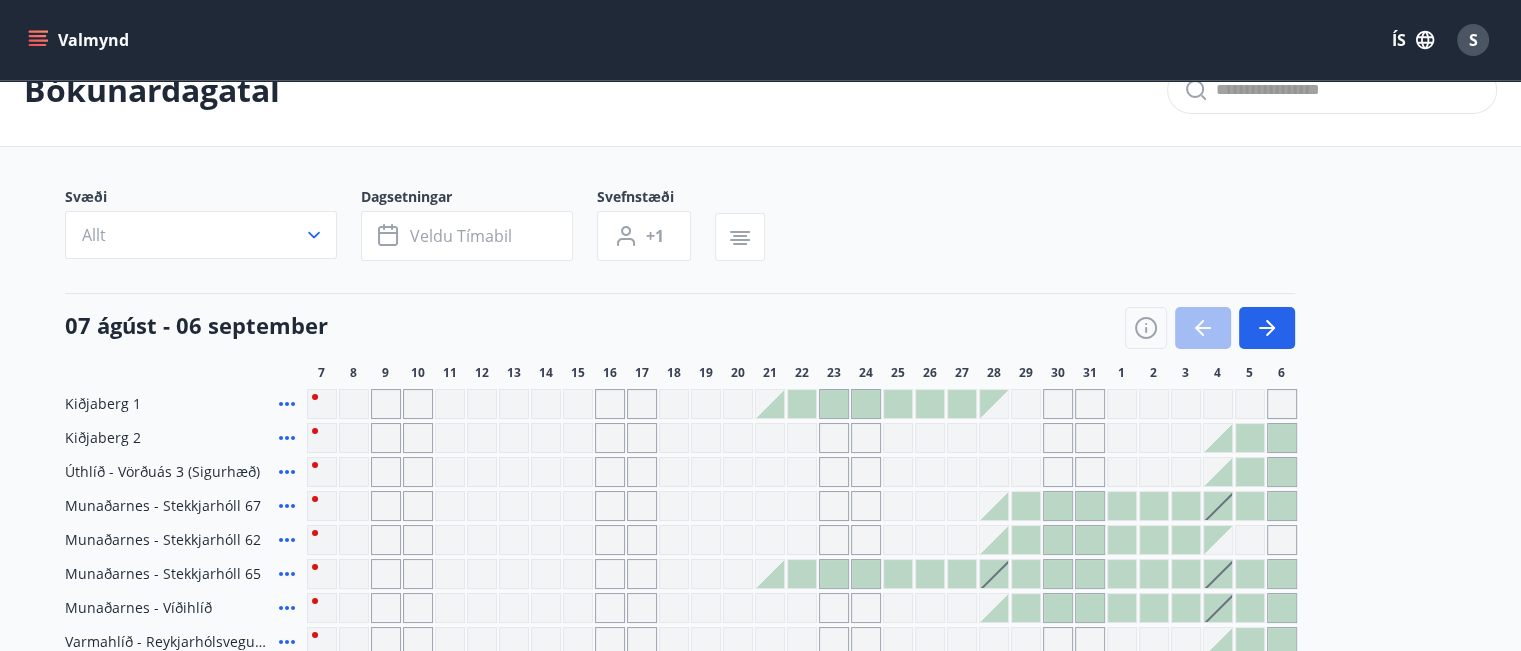scroll, scrollTop: 0, scrollLeft: 0, axis: both 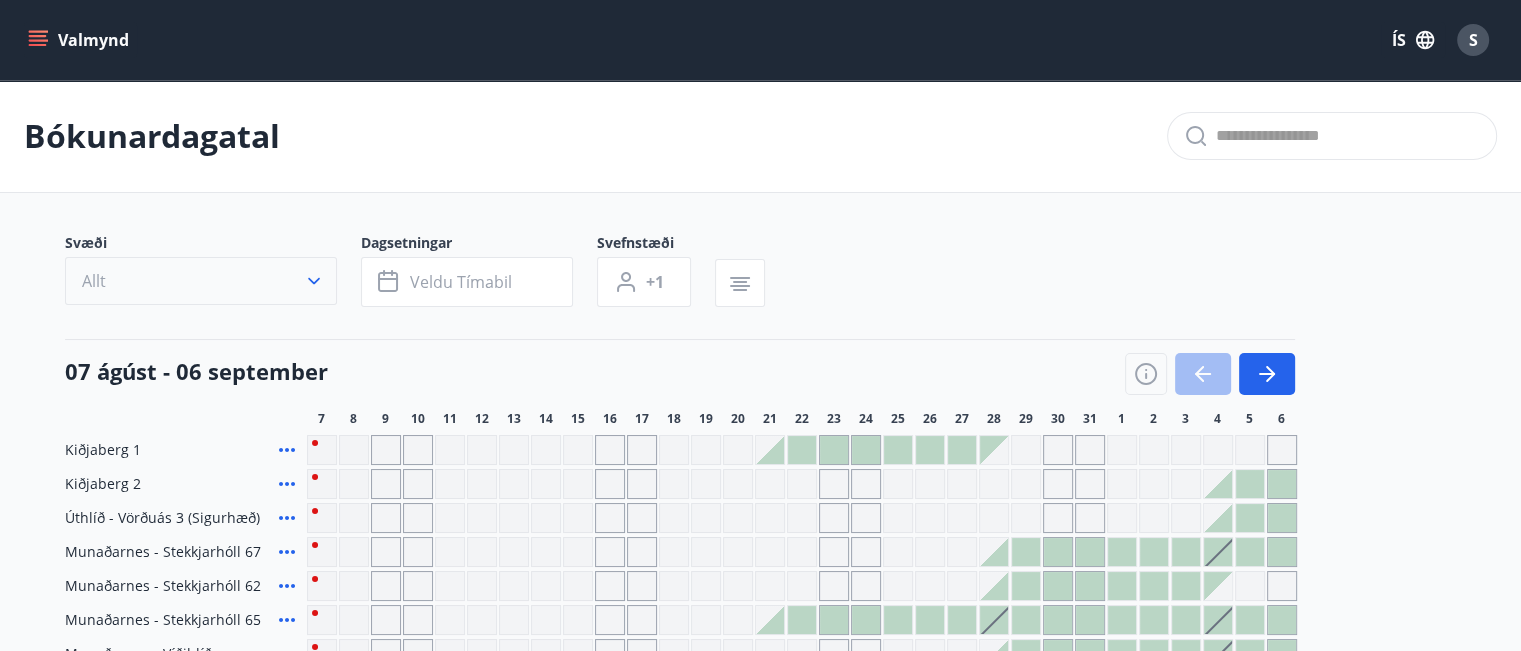 click 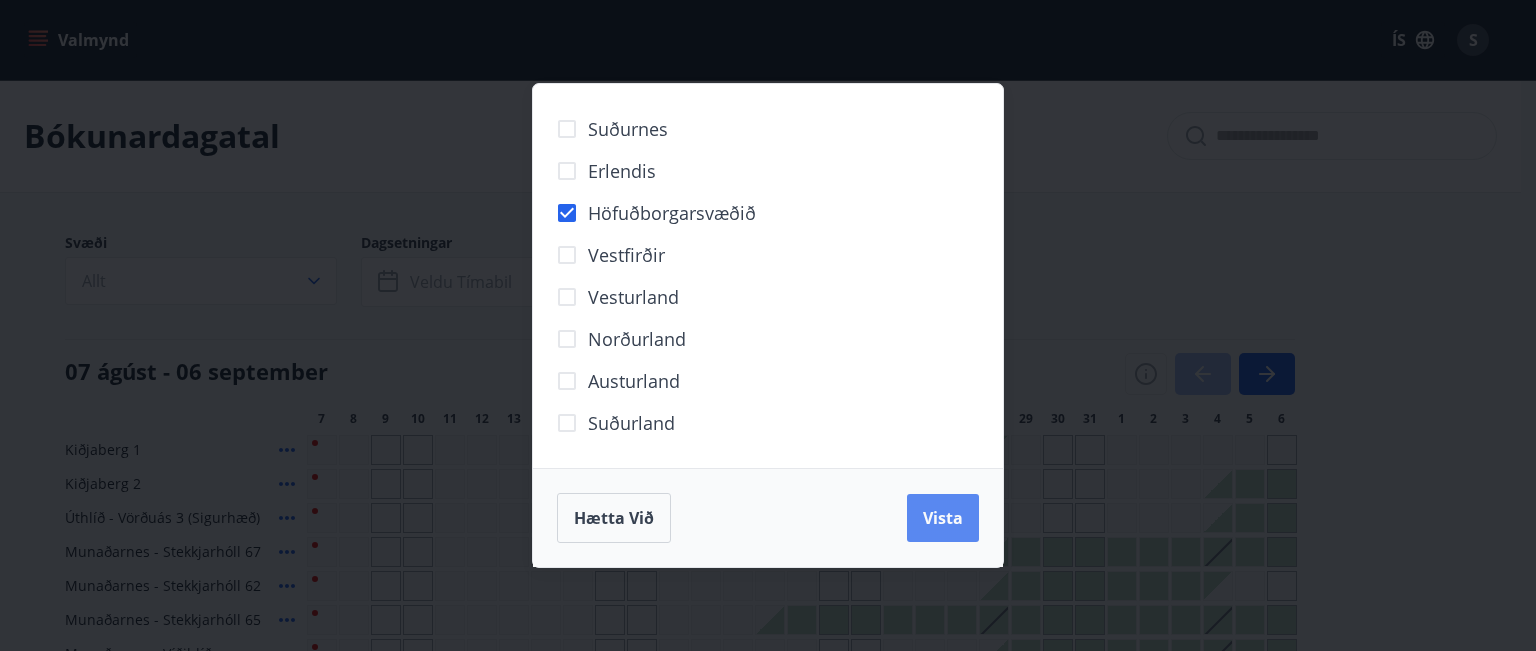 click on "Vista" at bounding box center [943, 518] 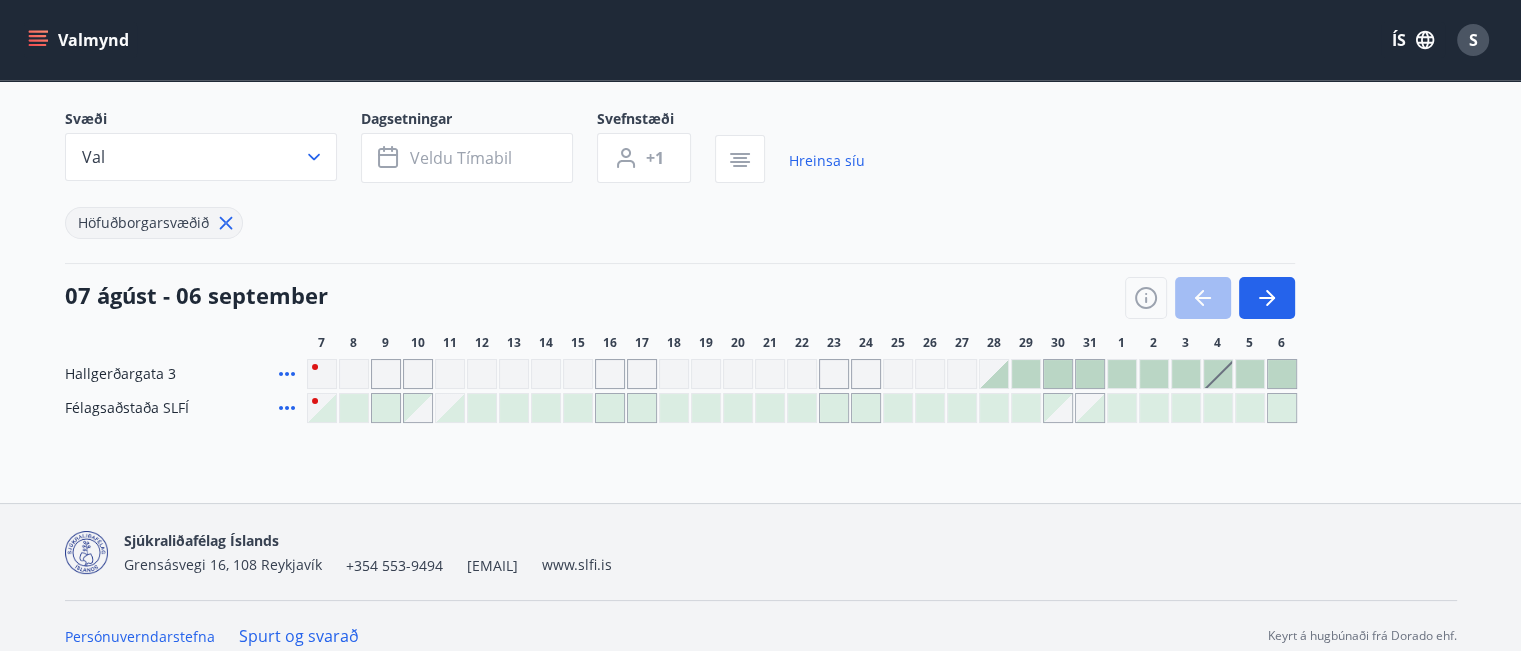 scroll, scrollTop: 143, scrollLeft: 0, axis: vertical 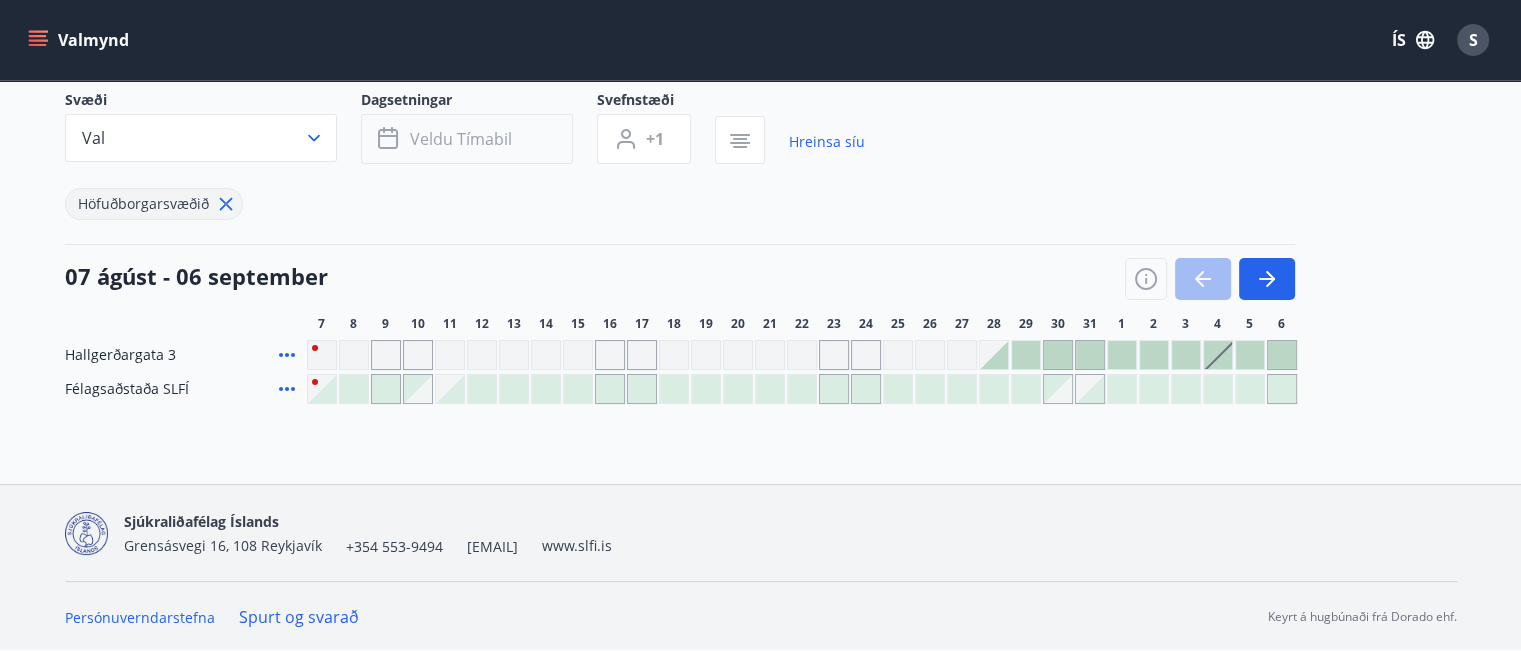 click on "Veldu tímabil" at bounding box center (461, 139) 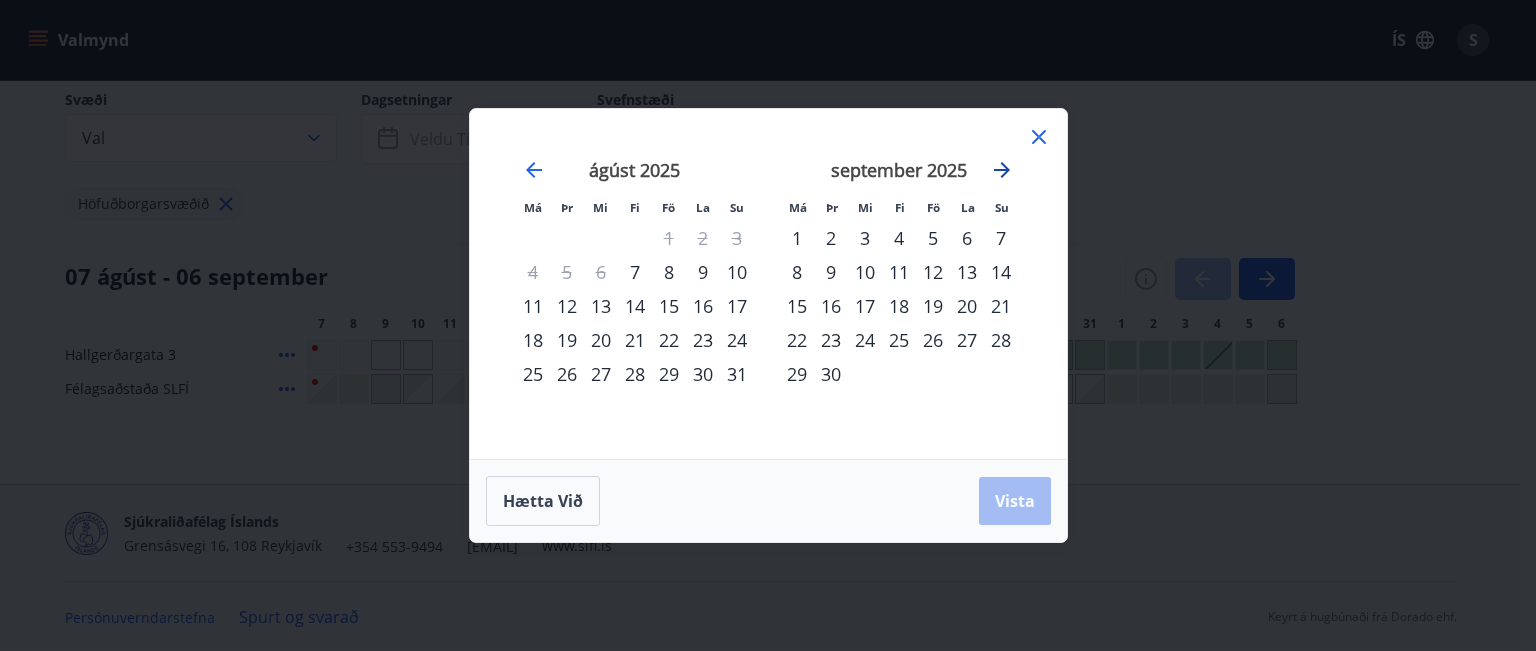 click 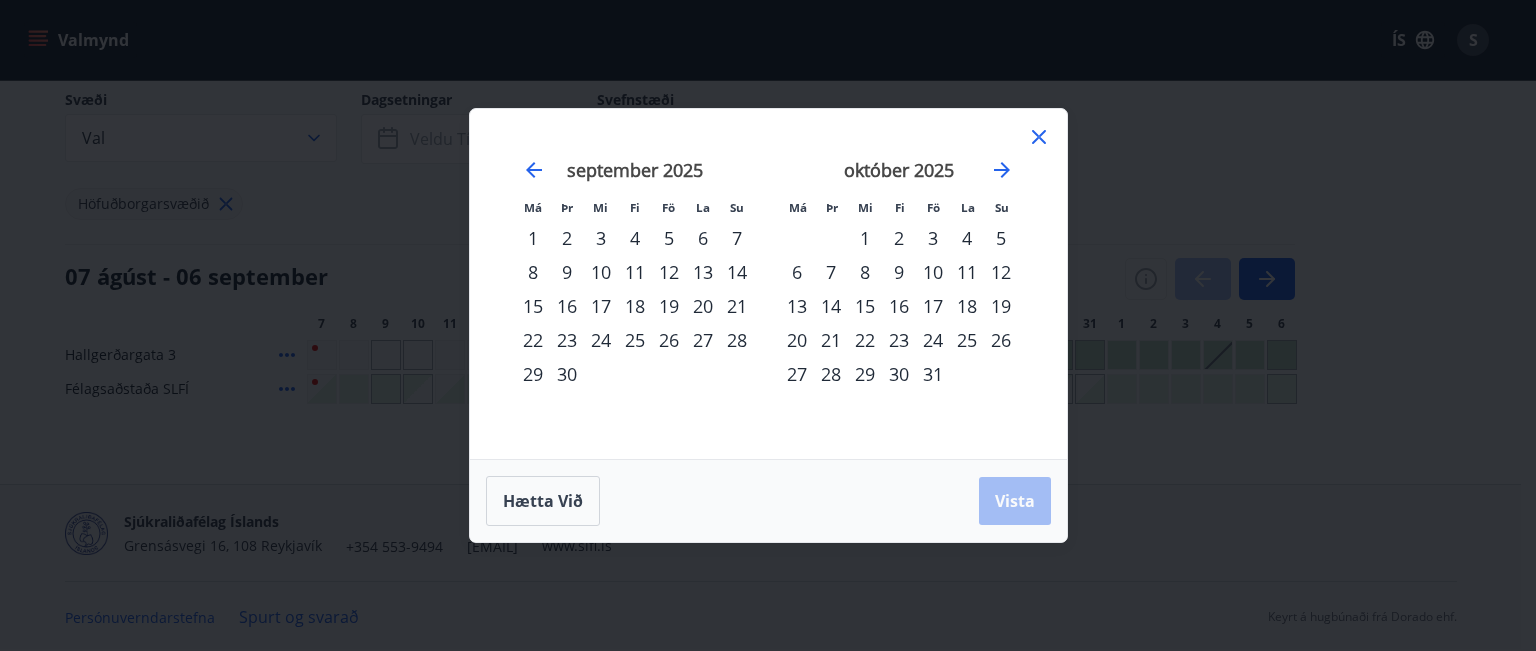 click on "25" at bounding box center [967, 340] 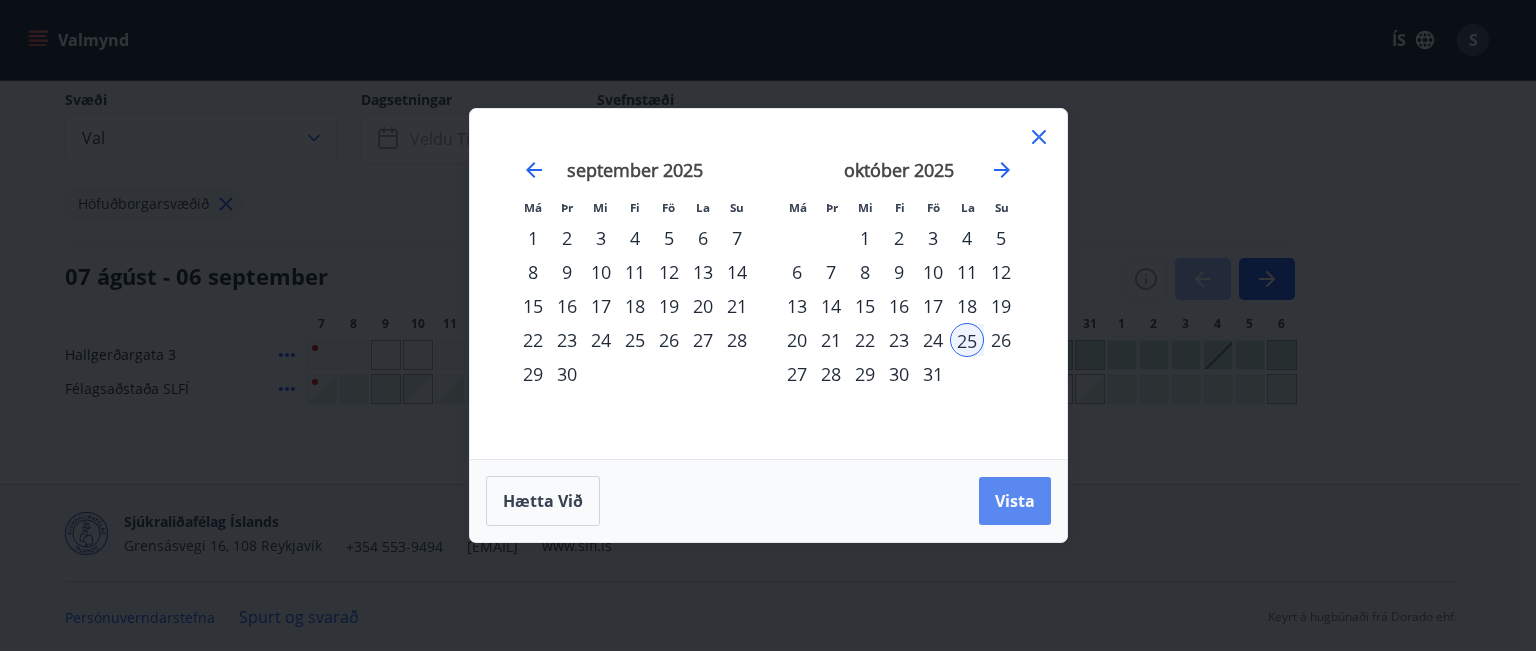 drag, startPoint x: 1011, startPoint y: 496, endPoint x: 1025, endPoint y: 495, distance: 14.035668 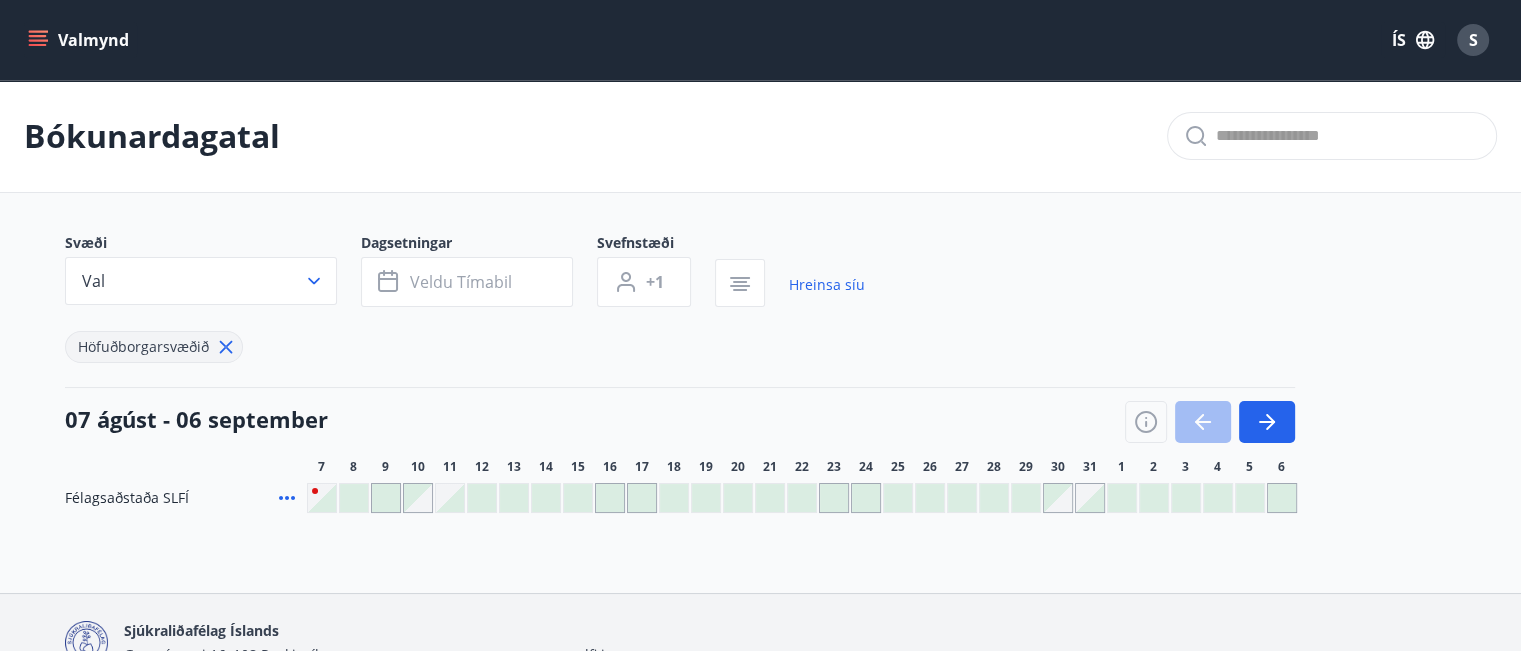 scroll, scrollTop: 0, scrollLeft: 0, axis: both 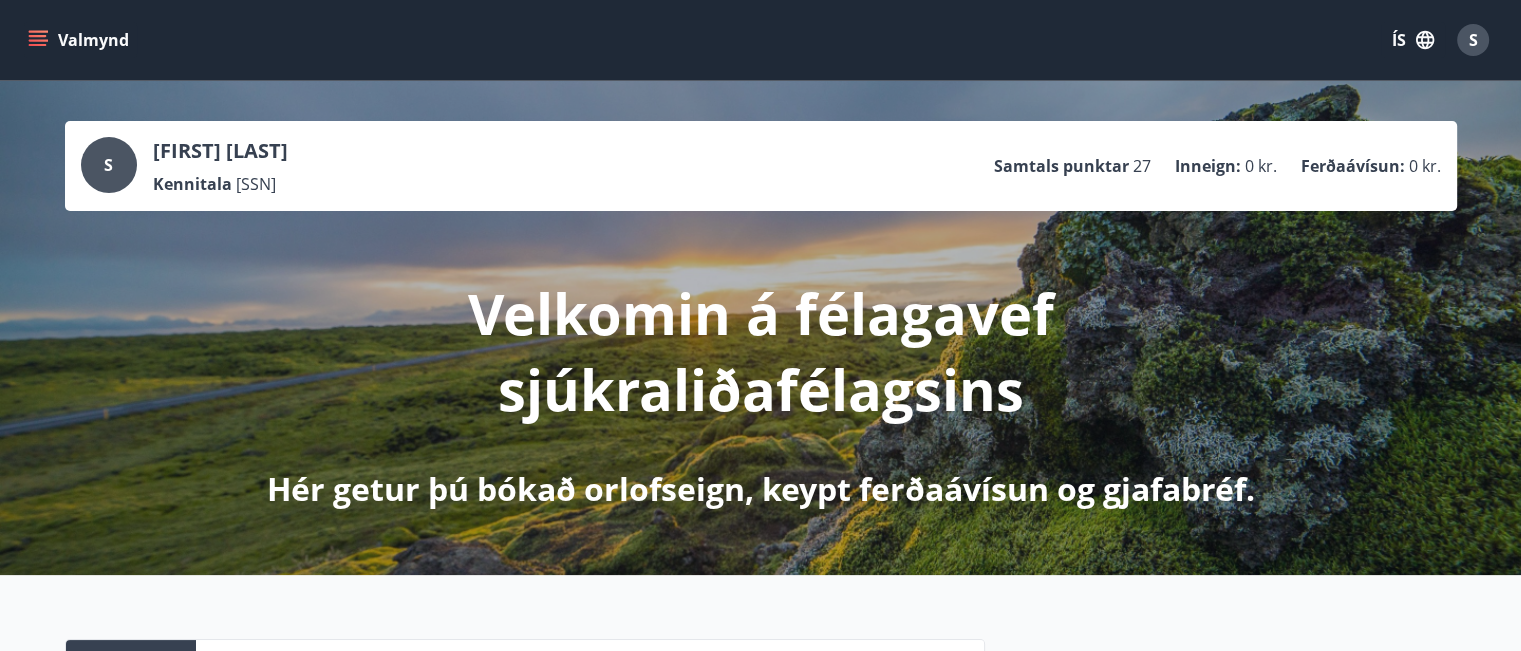 click 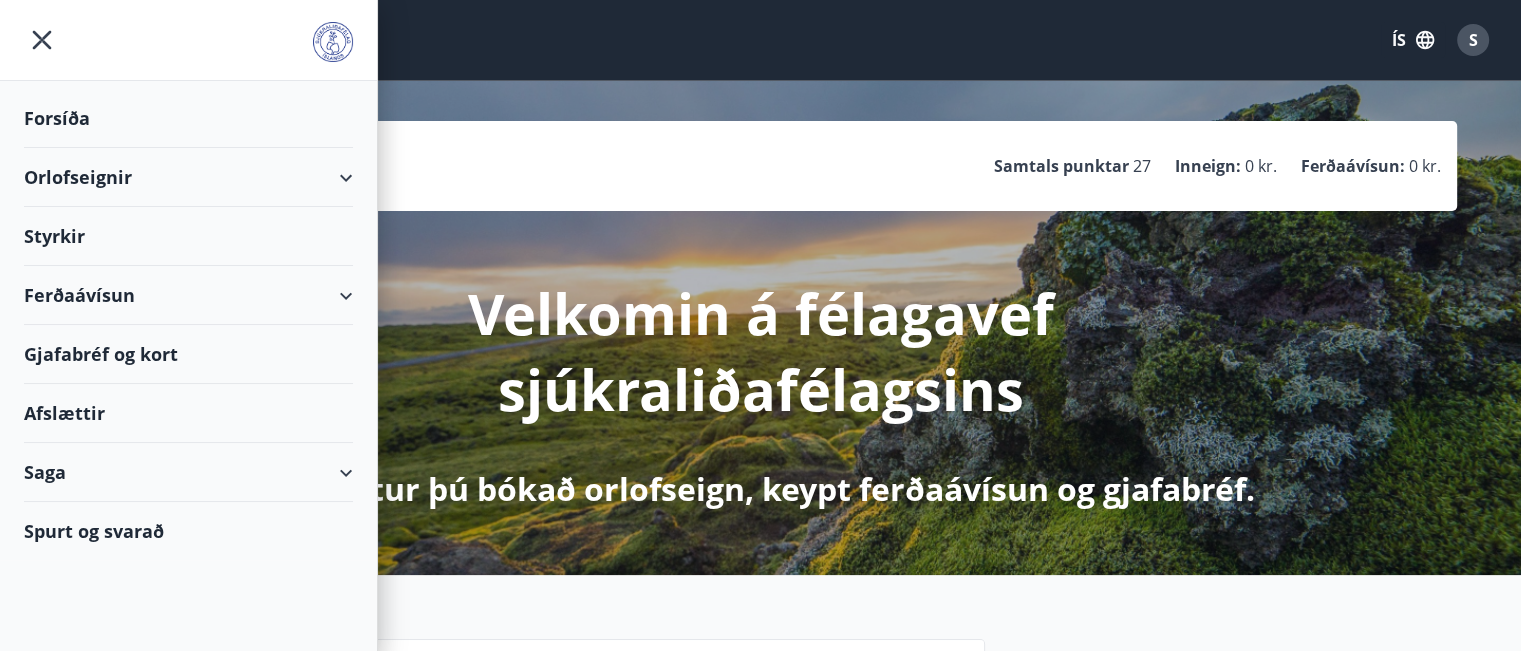 click on "Forsíða" at bounding box center [188, 118] 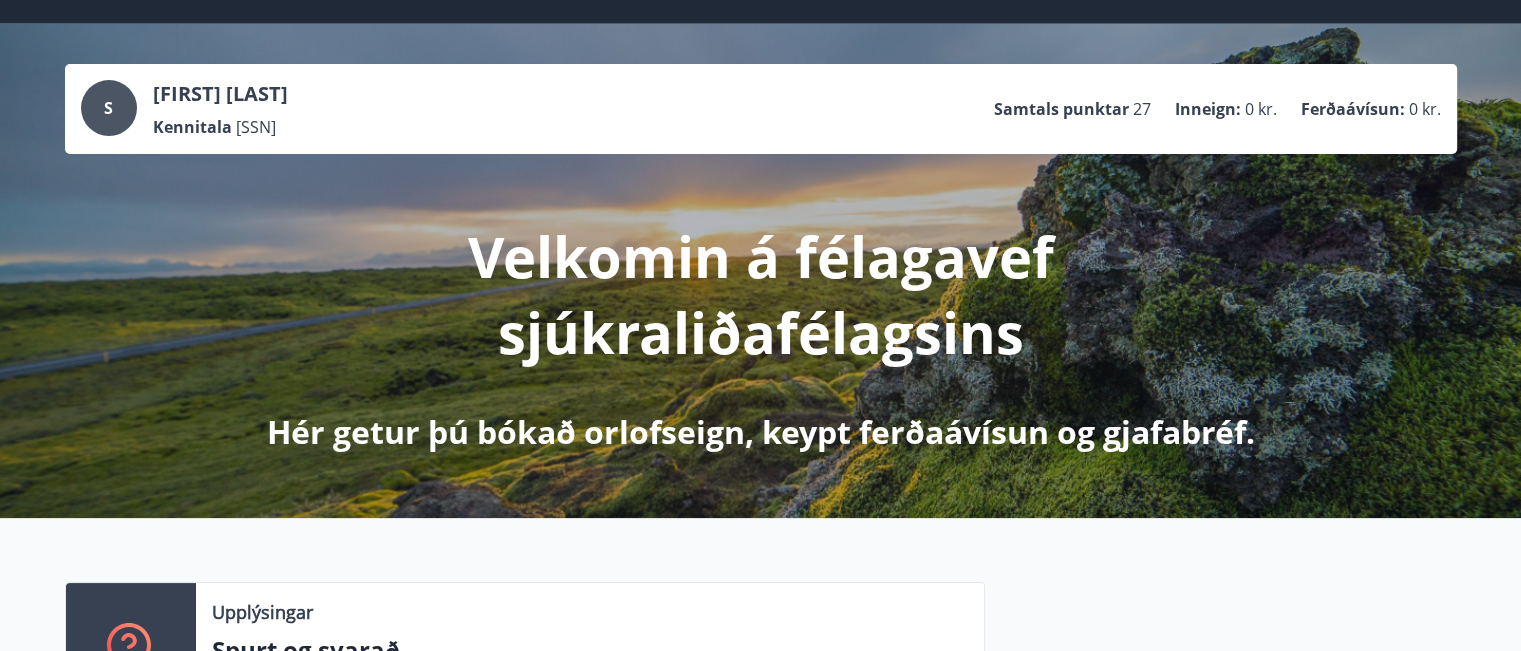 scroll, scrollTop: 0, scrollLeft: 0, axis: both 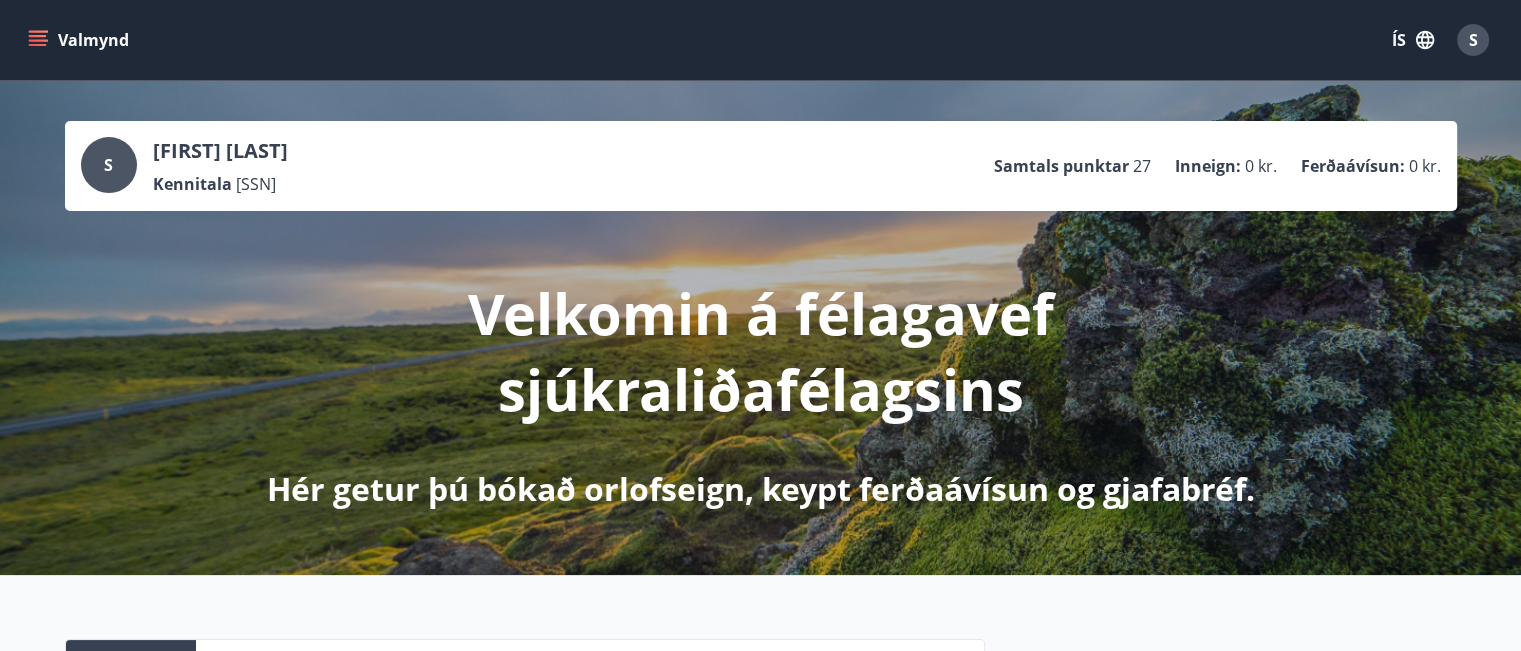 click 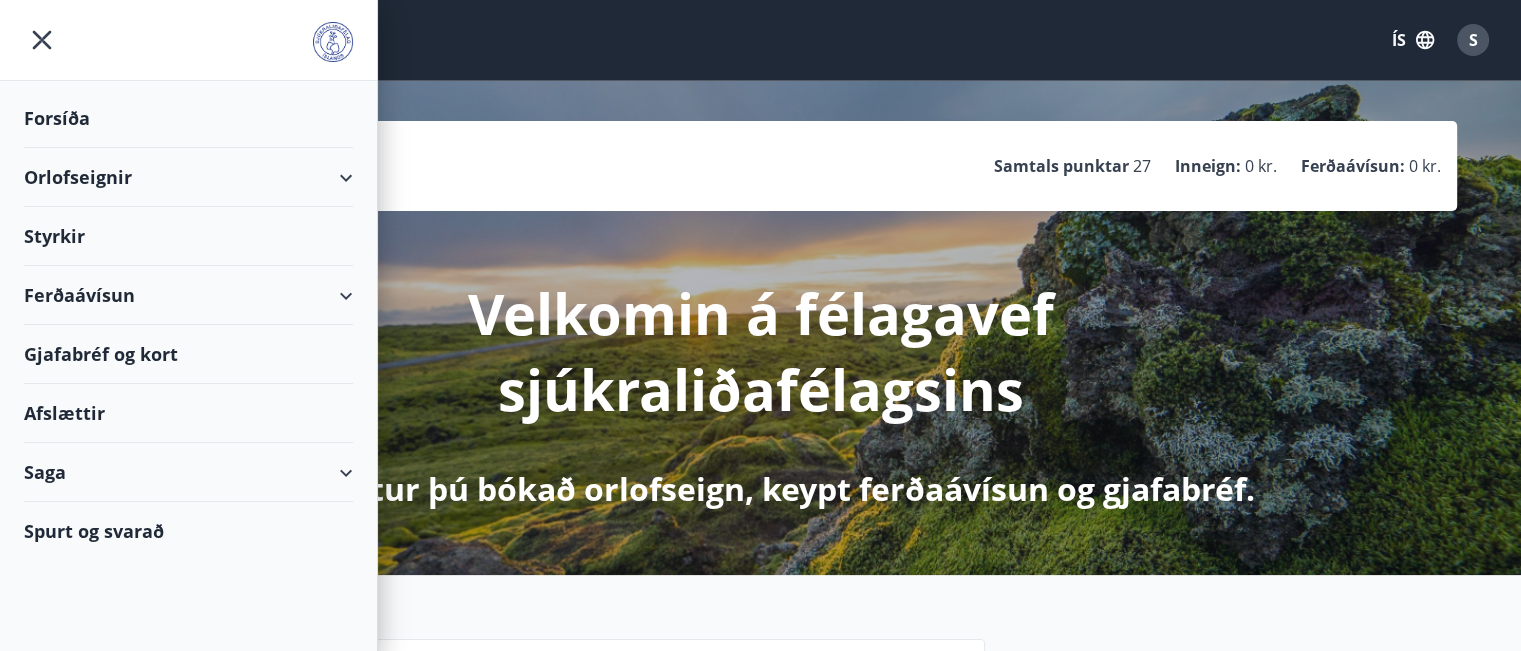 click on "Orlofseignir" at bounding box center [188, 177] 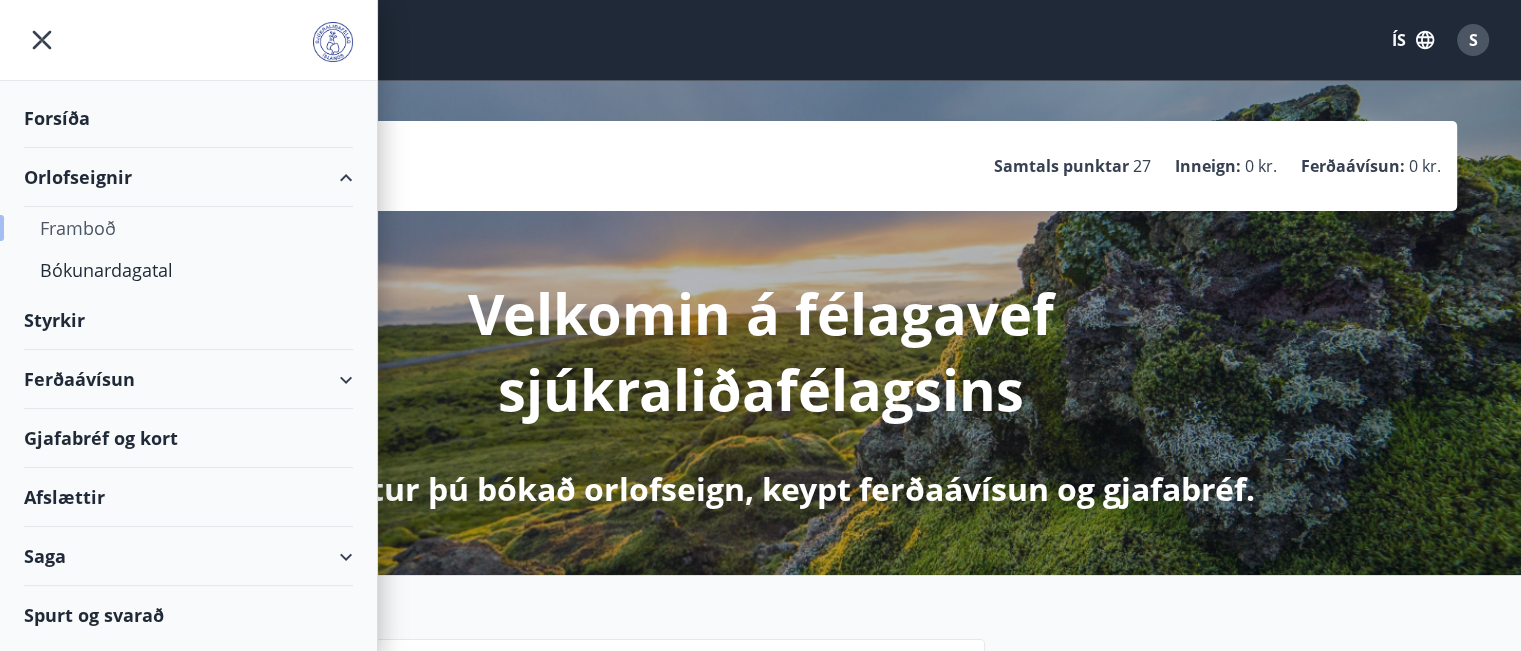 click on "Framboð" at bounding box center (188, 228) 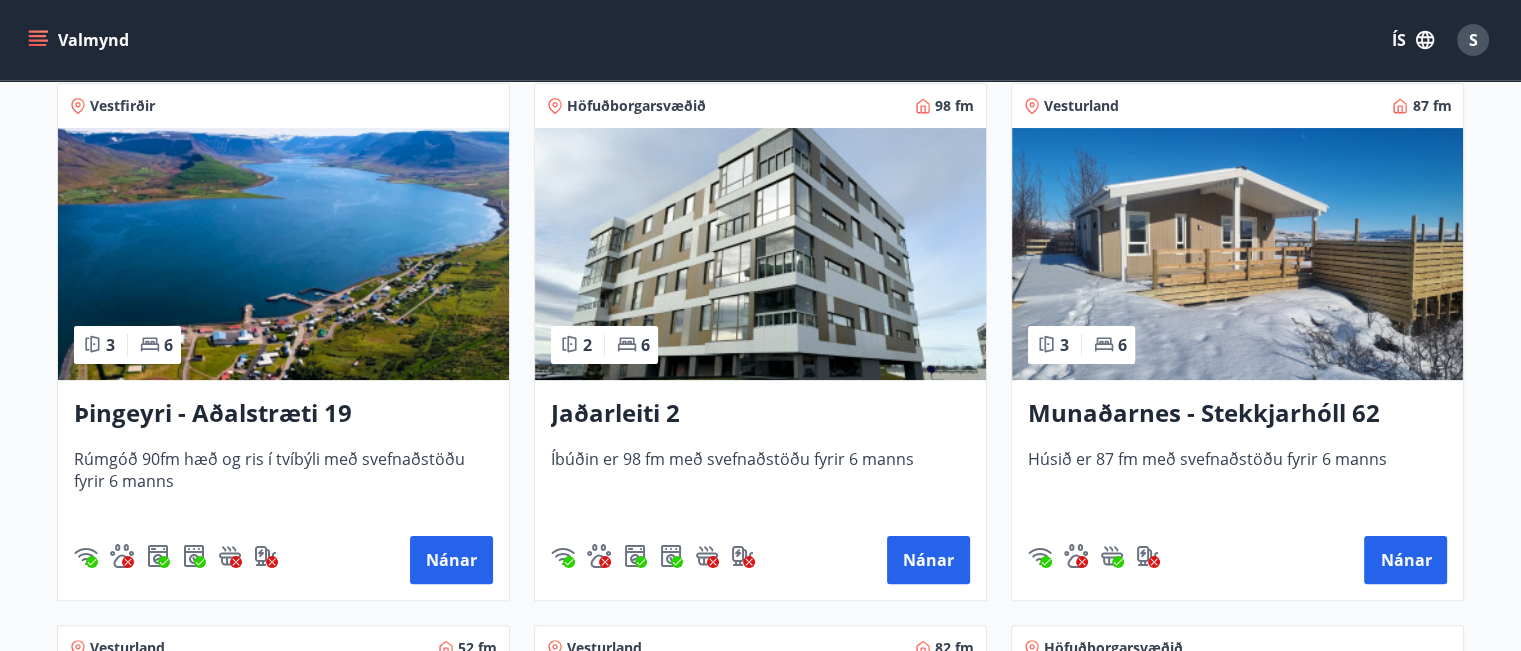 scroll, scrollTop: 400, scrollLeft: 0, axis: vertical 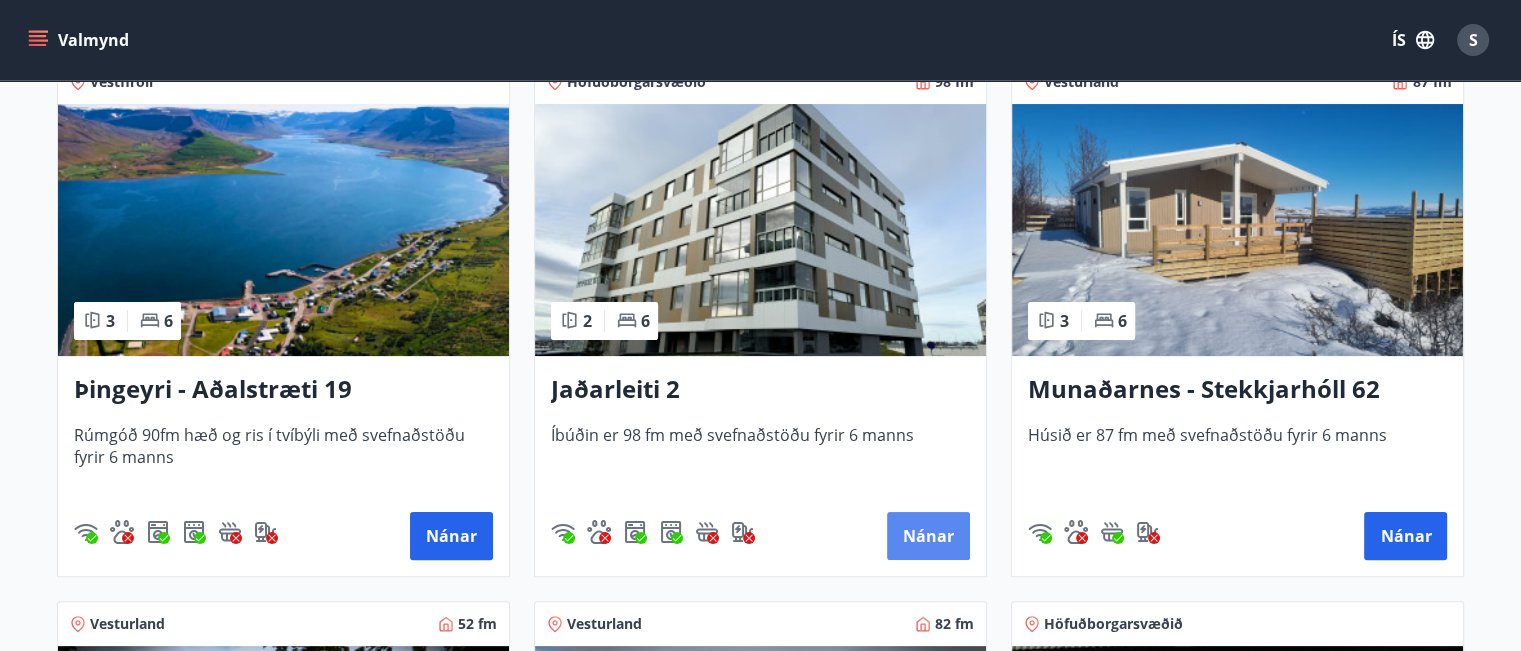 click on "Nánar" at bounding box center [928, 536] 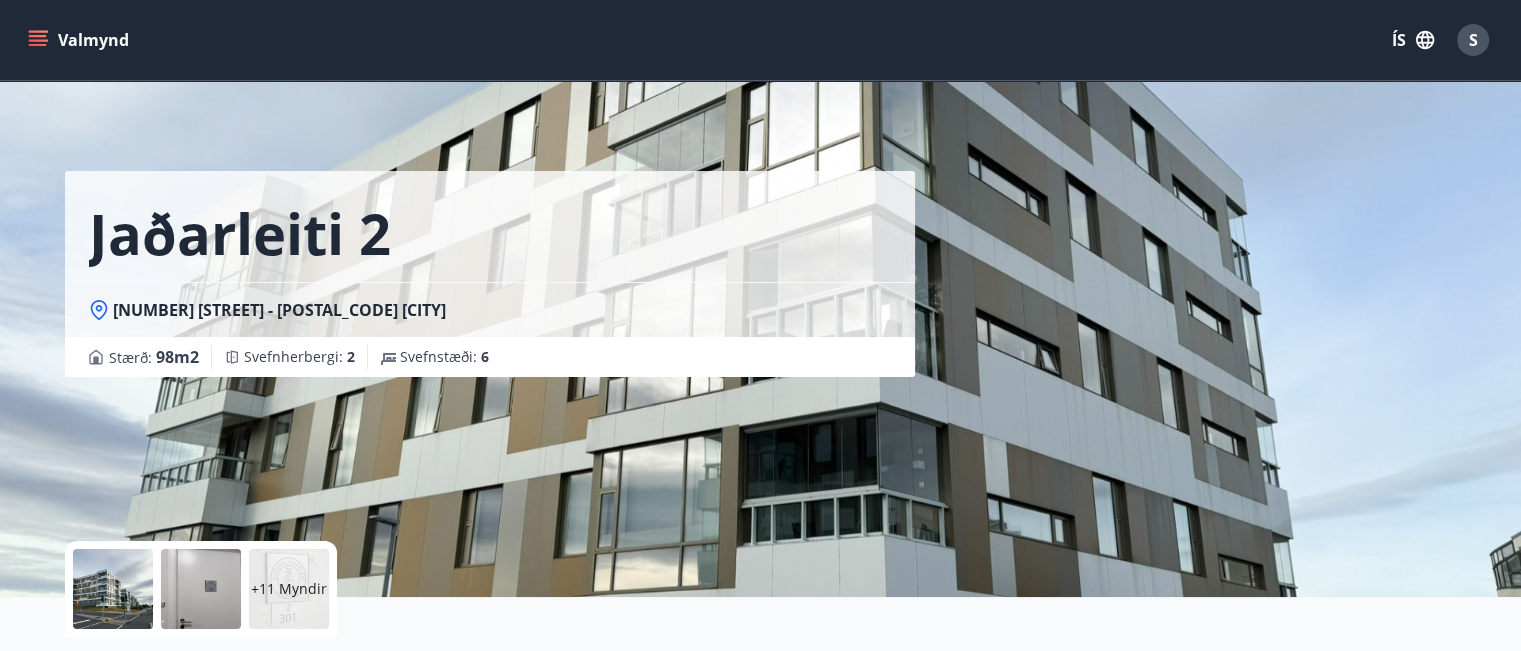 scroll, scrollTop: 0, scrollLeft: 0, axis: both 